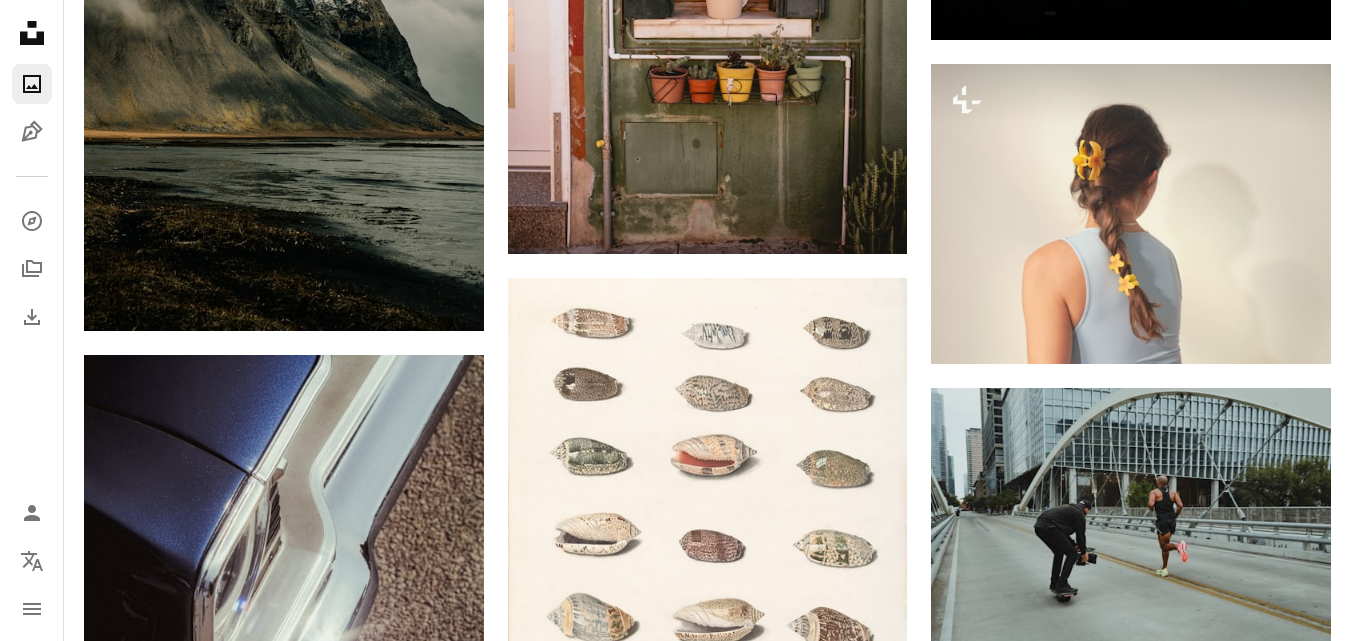 scroll, scrollTop: 24640, scrollLeft: 0, axis: vertical 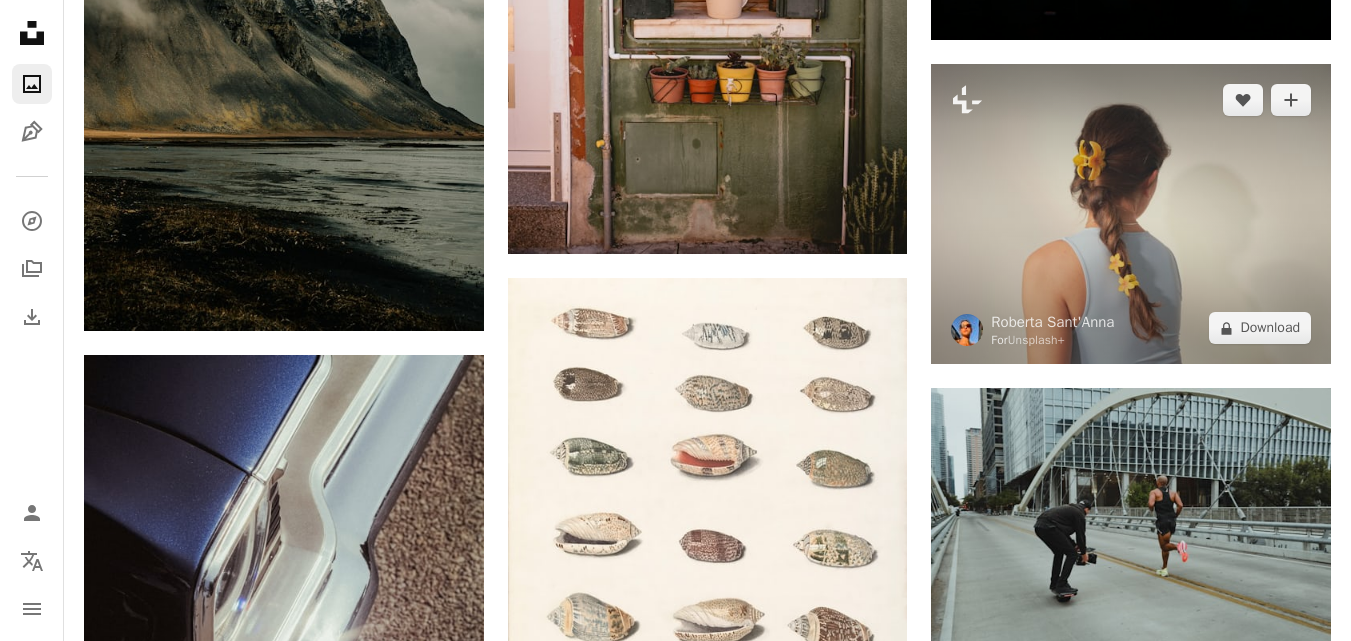 click on "A lock Download" at bounding box center [1260, 328] 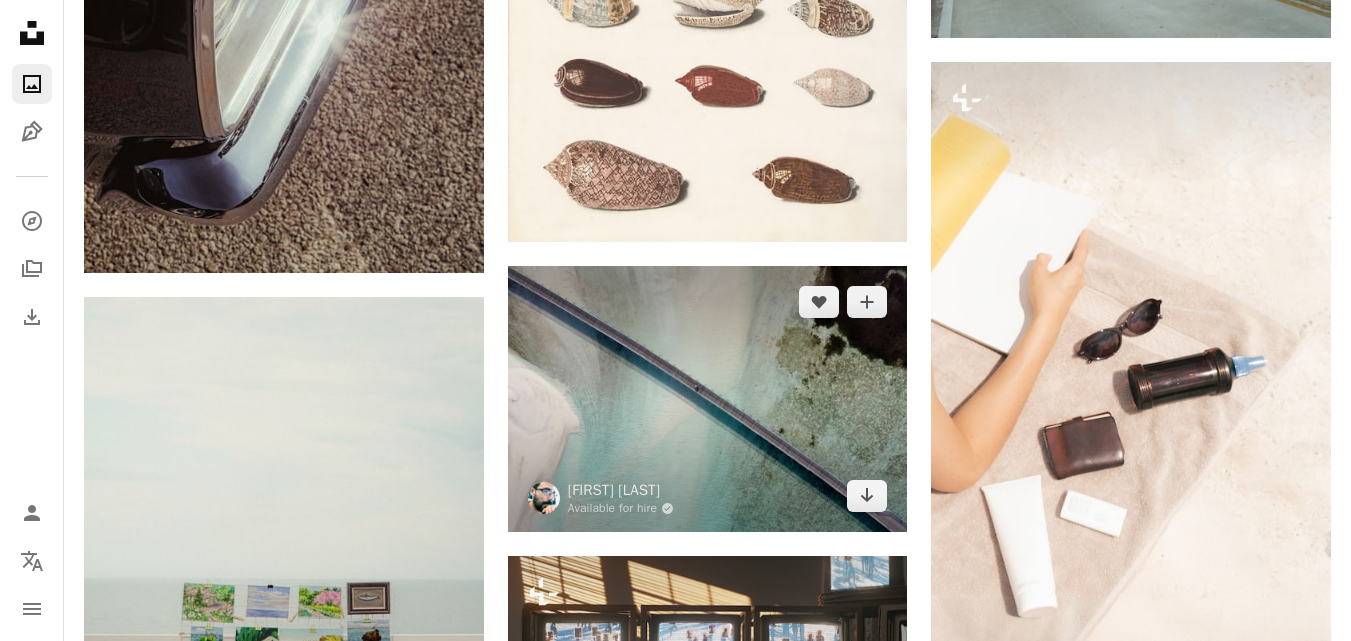 scroll, scrollTop: 25340, scrollLeft: 0, axis: vertical 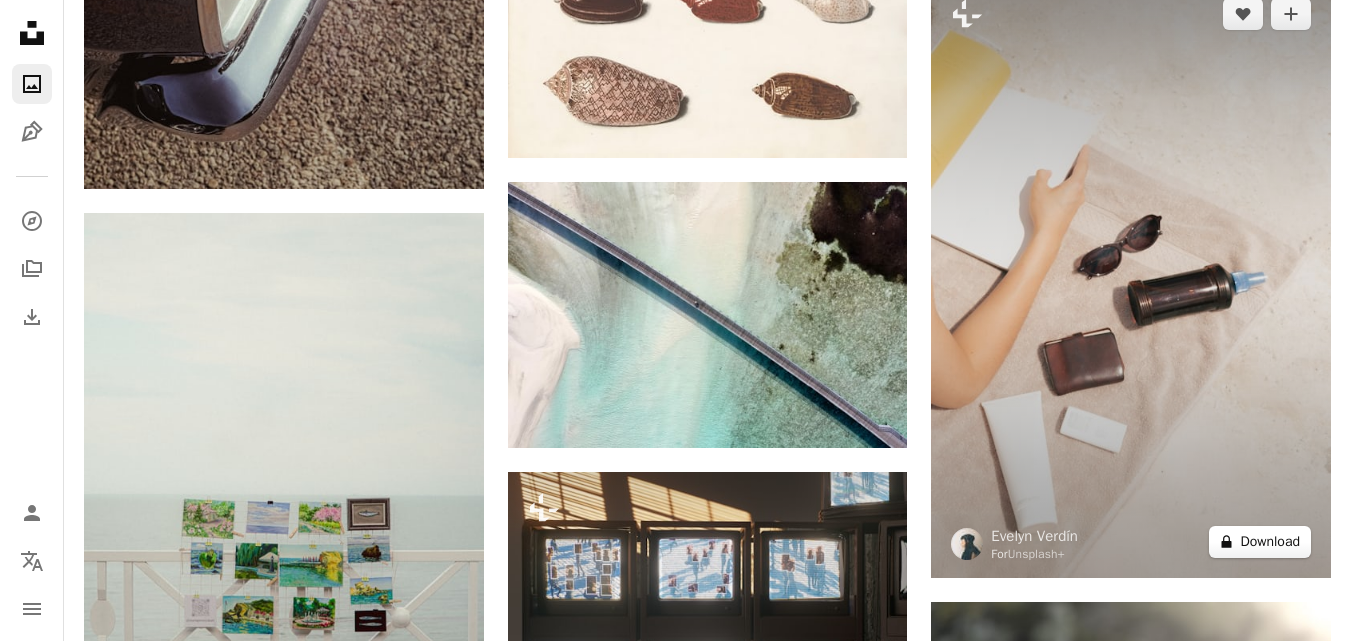 click on "A lock Download" at bounding box center [1260, 542] 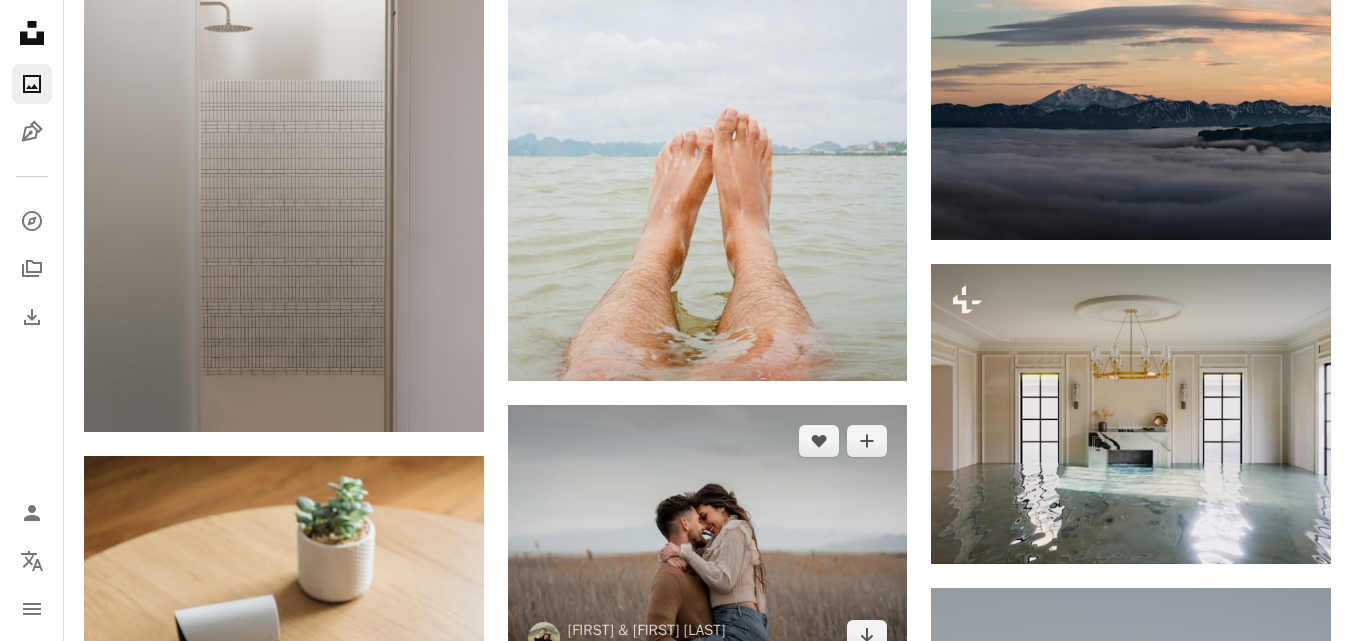 scroll, scrollTop: 26540, scrollLeft: 0, axis: vertical 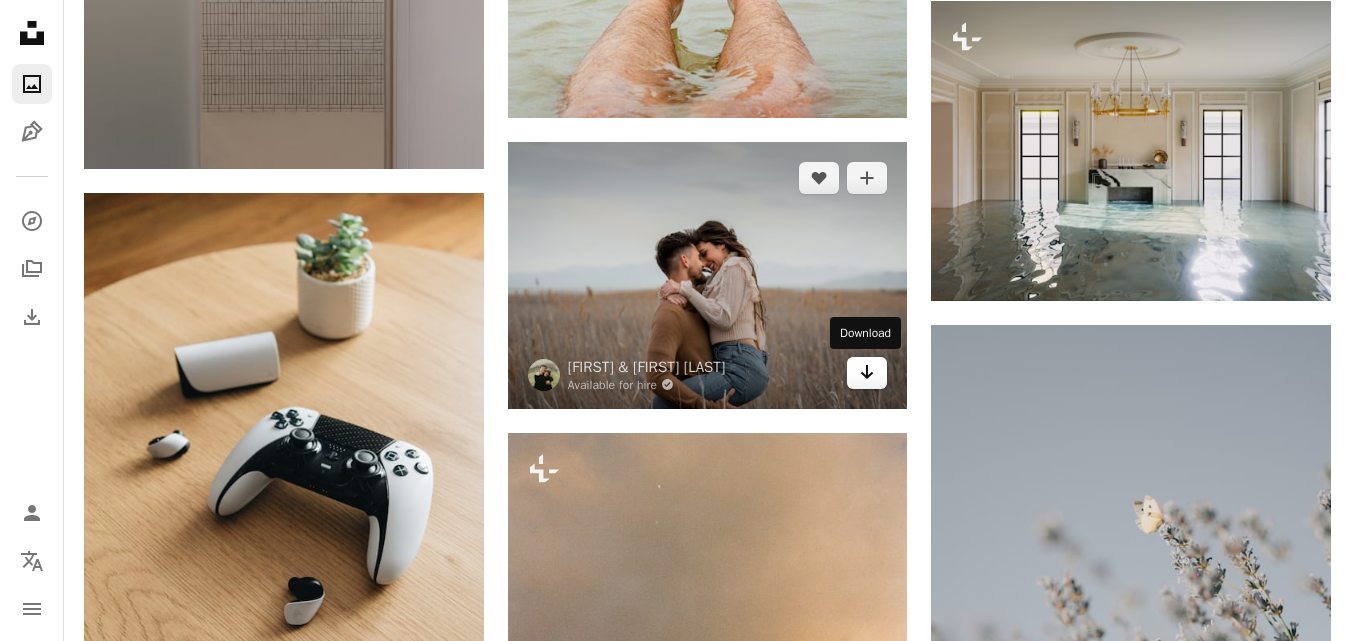 click on "Arrow pointing down" at bounding box center (867, 373) 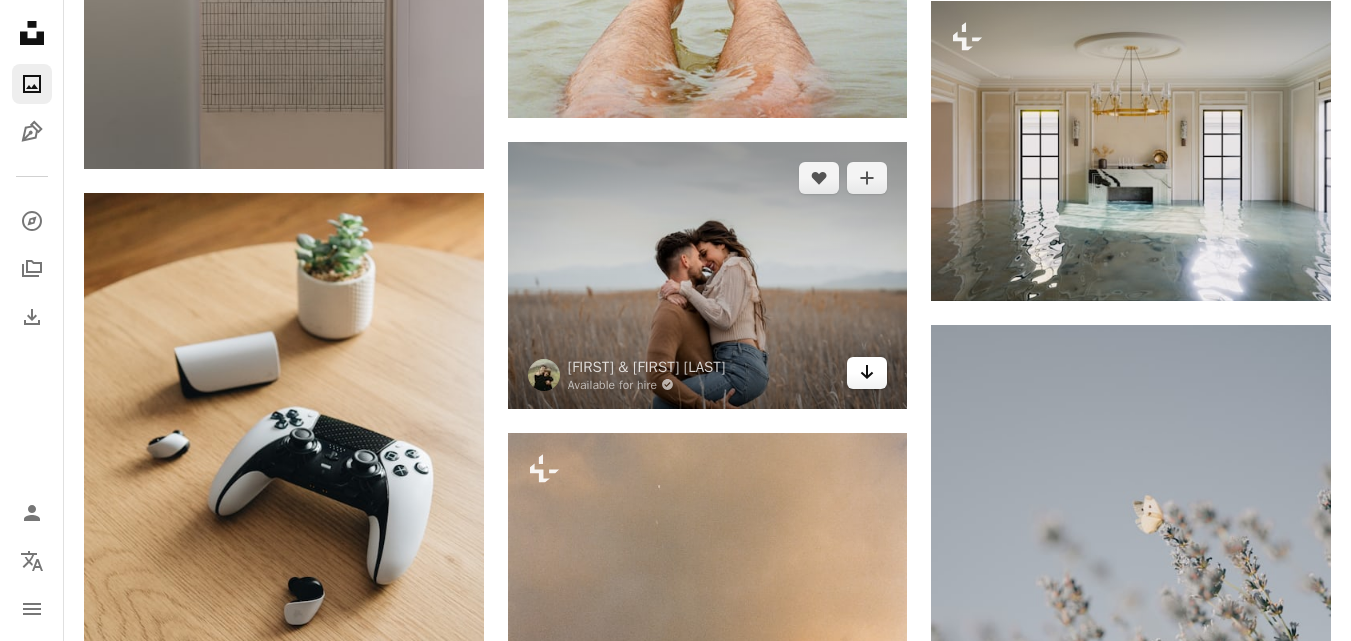 click 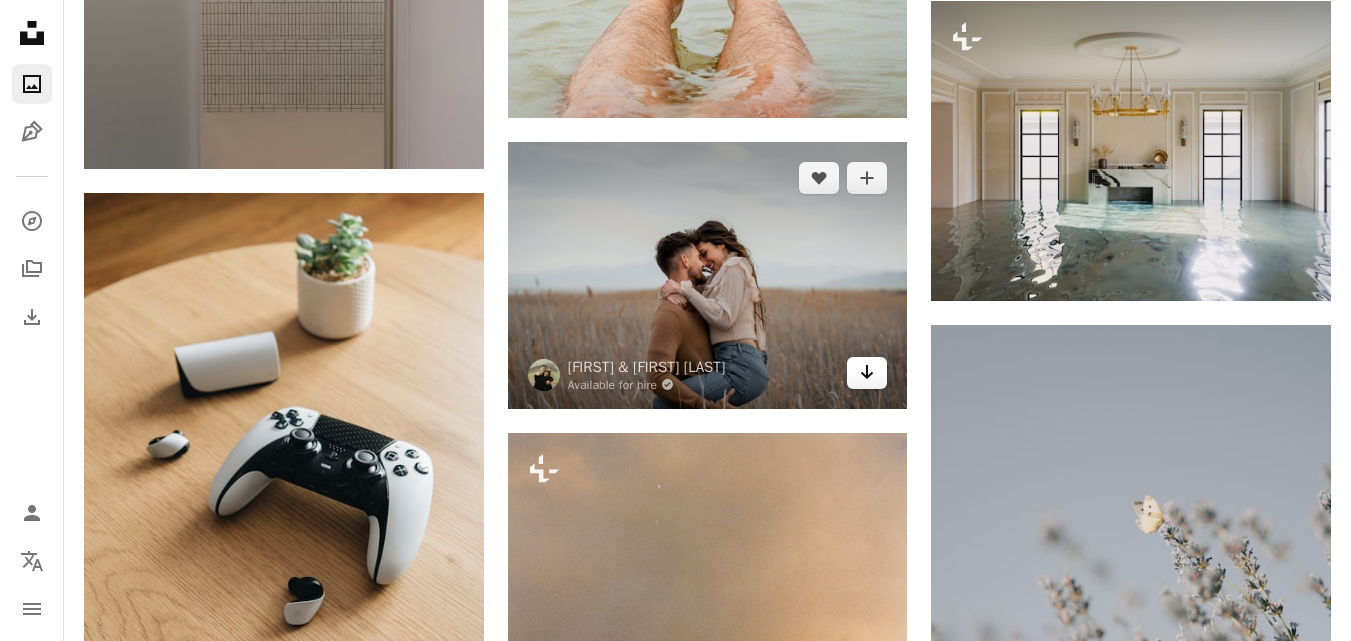 click 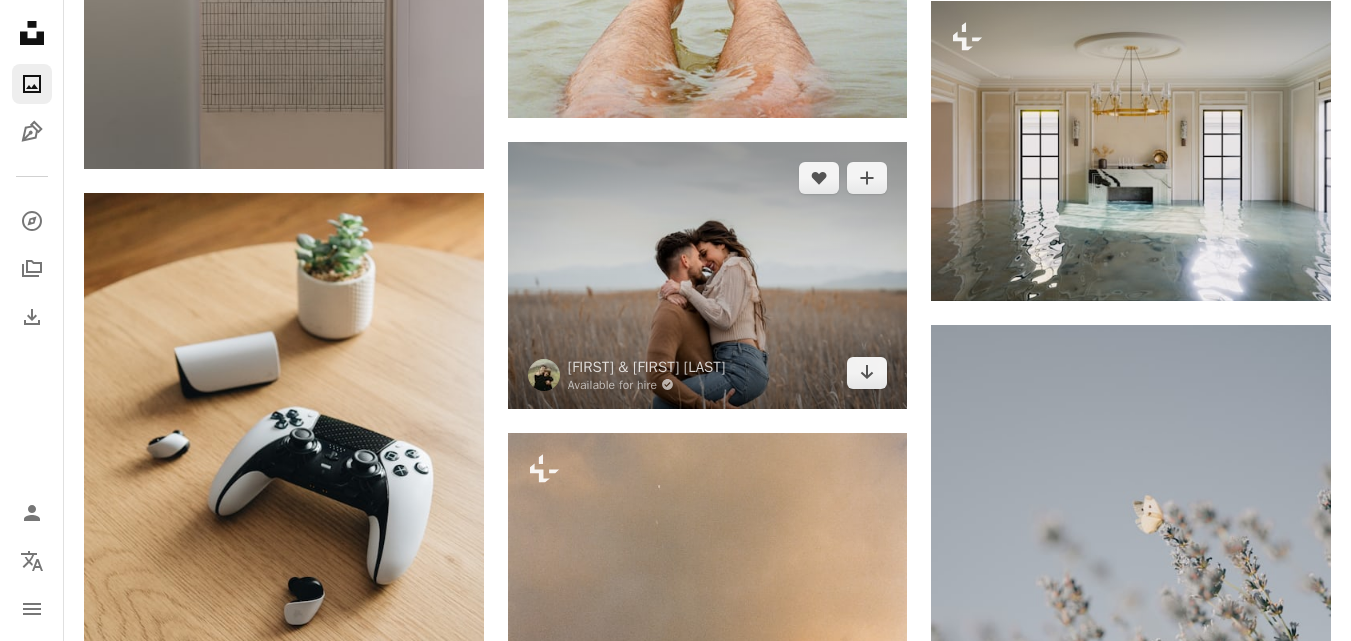 click at bounding box center [708, 275] 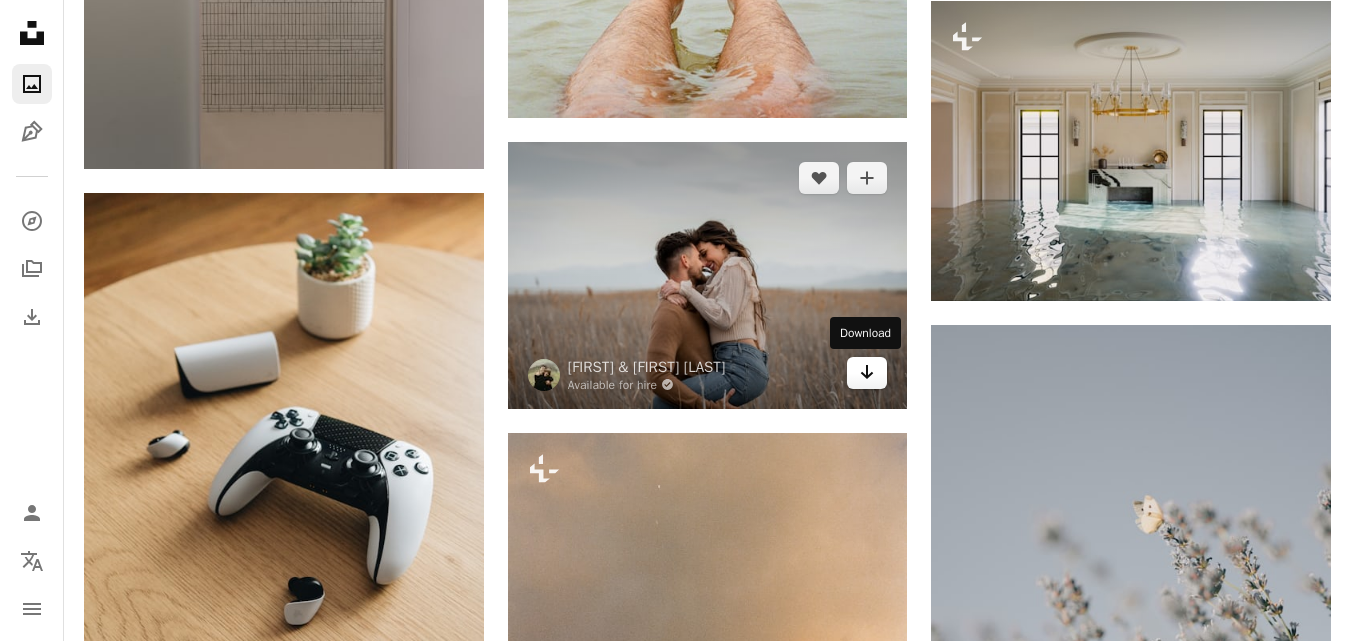 click on "Arrow pointing down" at bounding box center [867, 373] 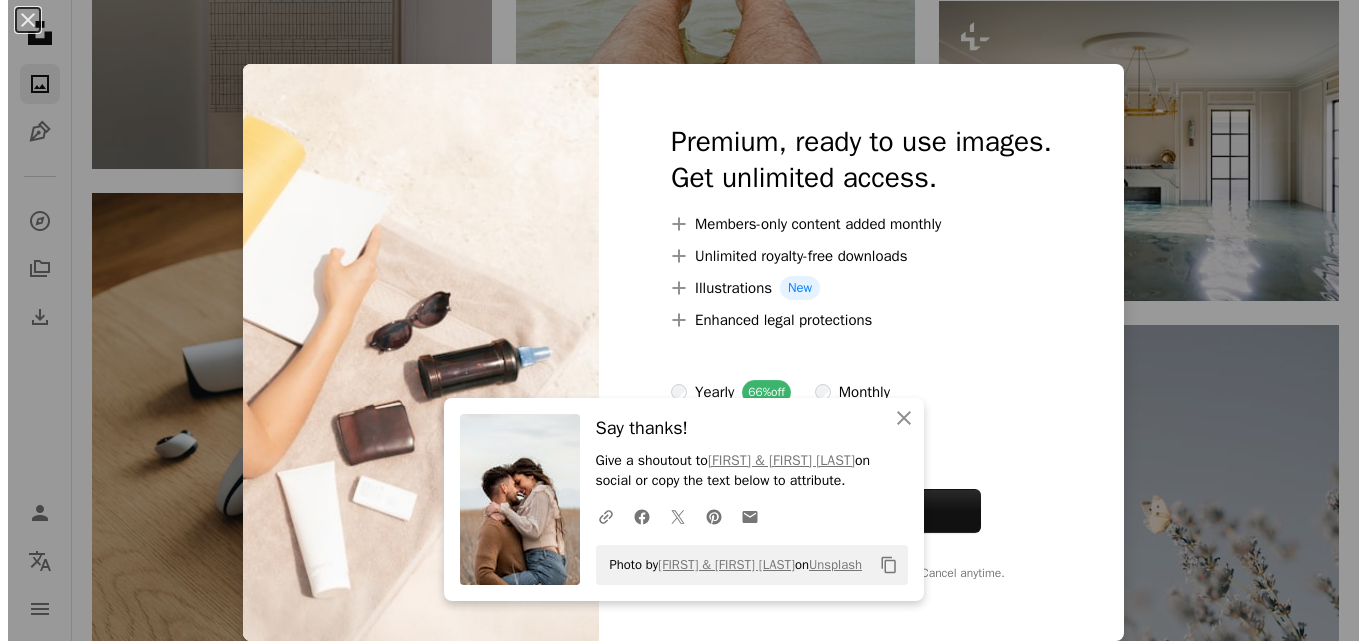 scroll, scrollTop: 27840, scrollLeft: 0, axis: vertical 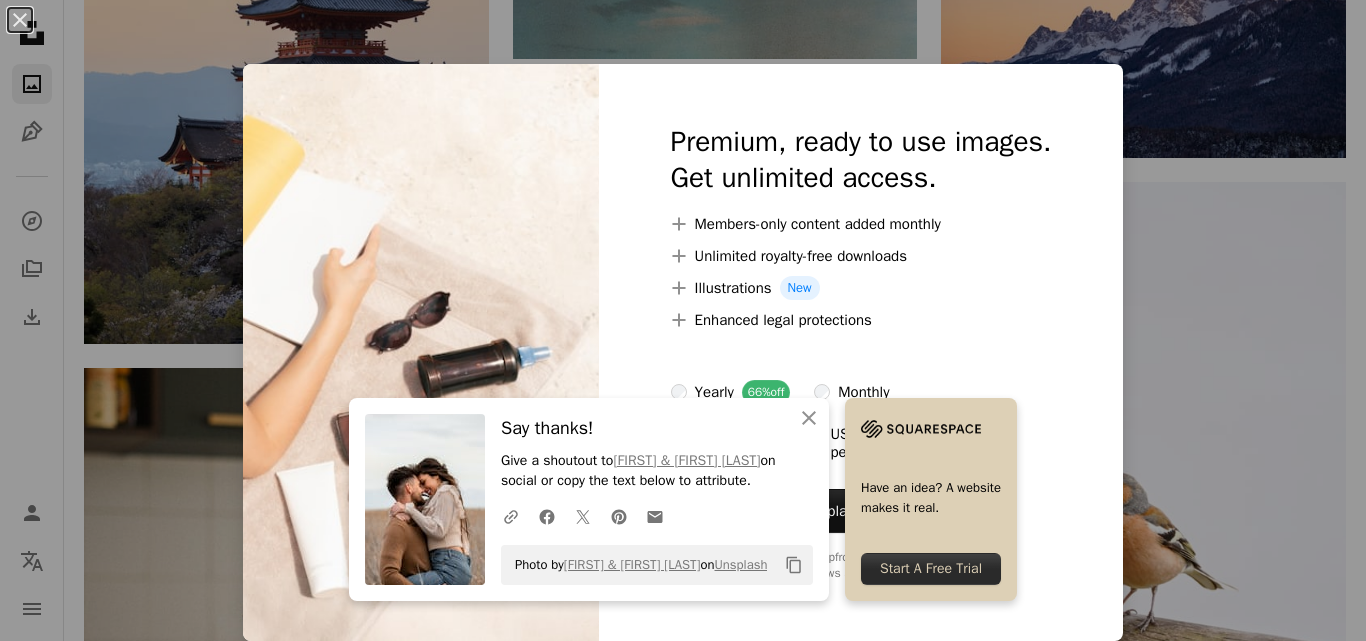 click on "Start A Free Trial" at bounding box center [931, 569] 